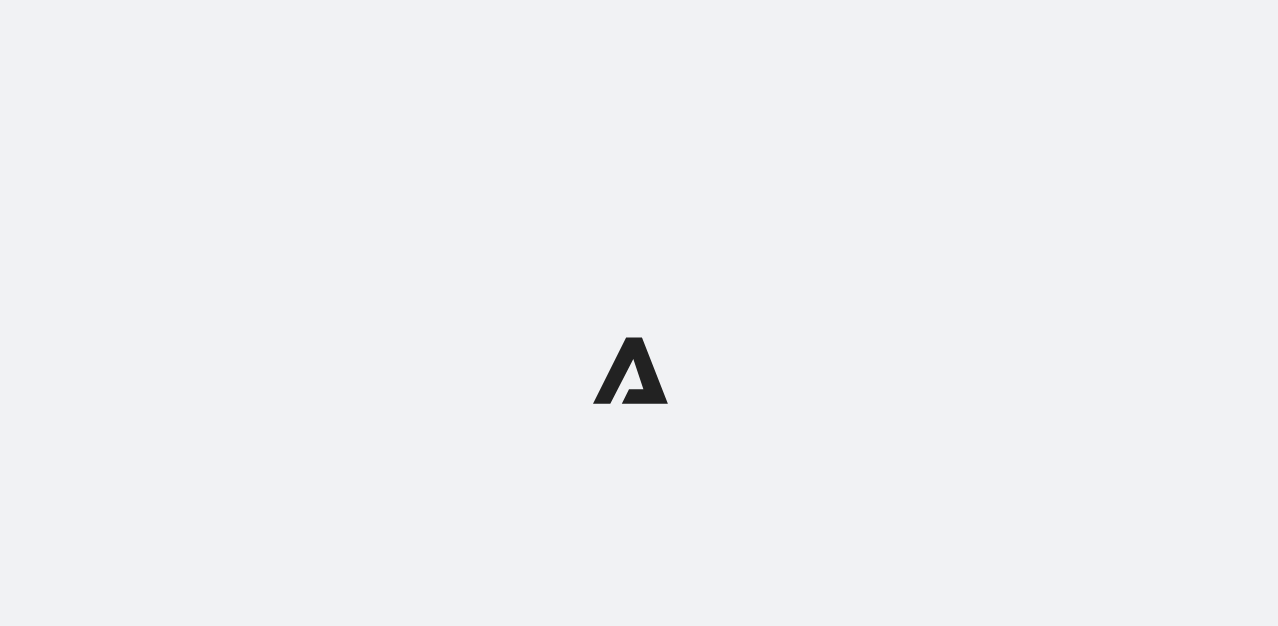 scroll, scrollTop: 0, scrollLeft: 0, axis: both 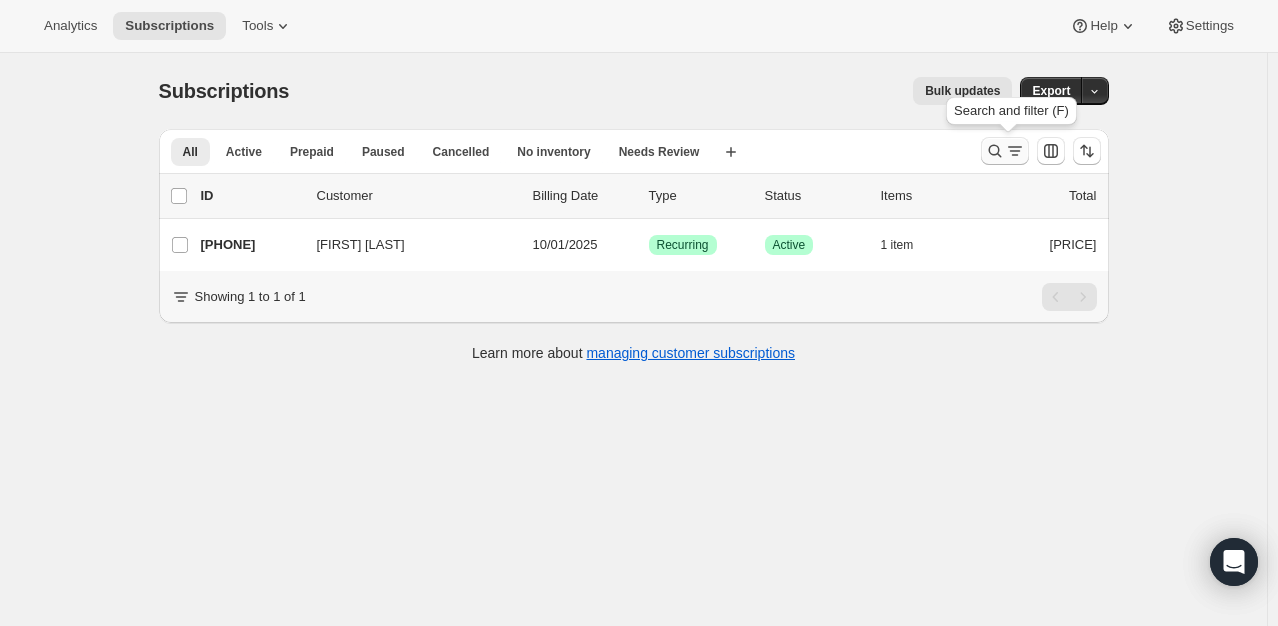 click 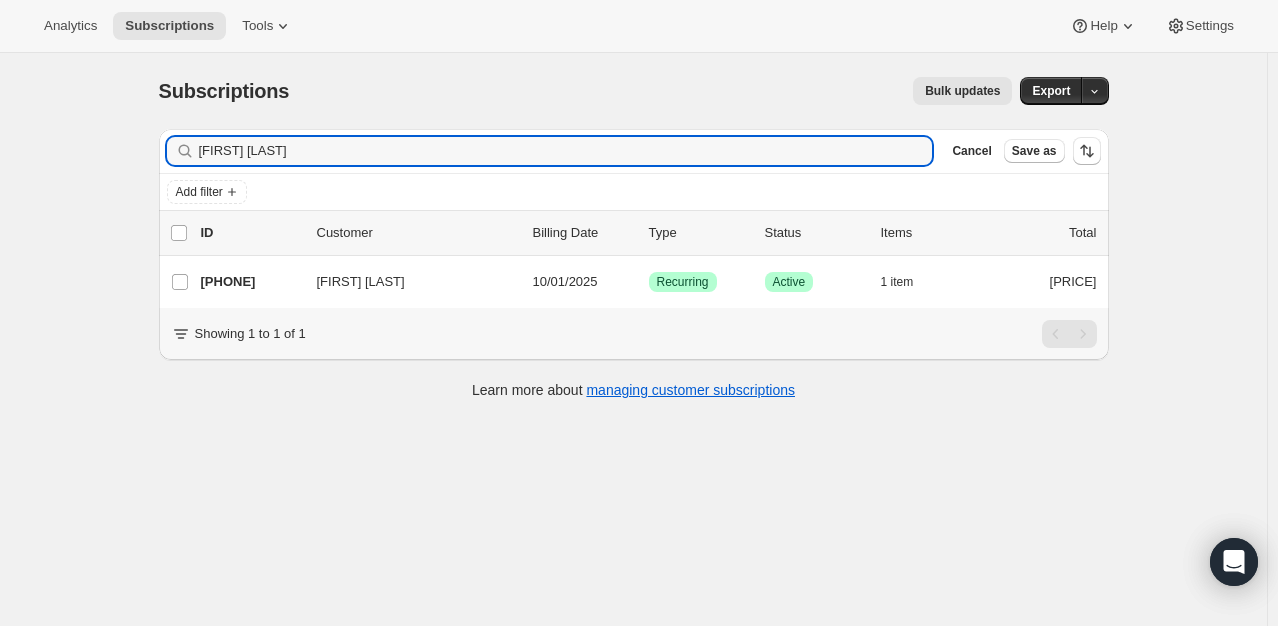 drag, startPoint x: 288, startPoint y: 161, endPoint x: 149, endPoint y: 160, distance: 139.0036 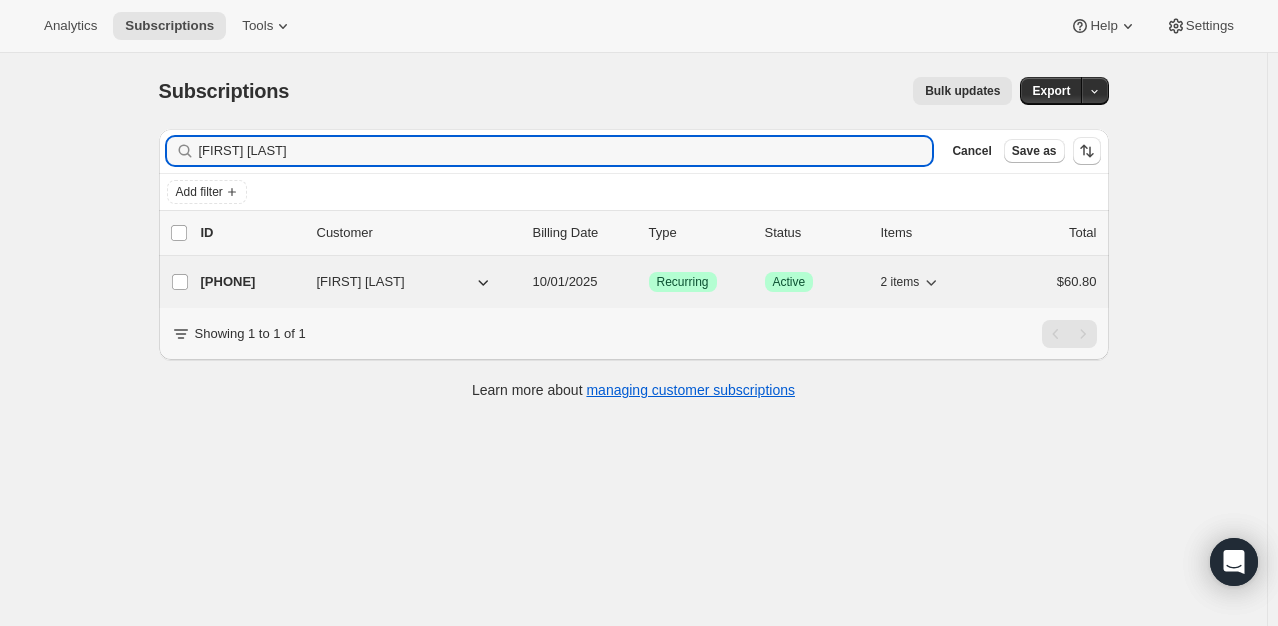 type on "[FIRST] [LAST]" 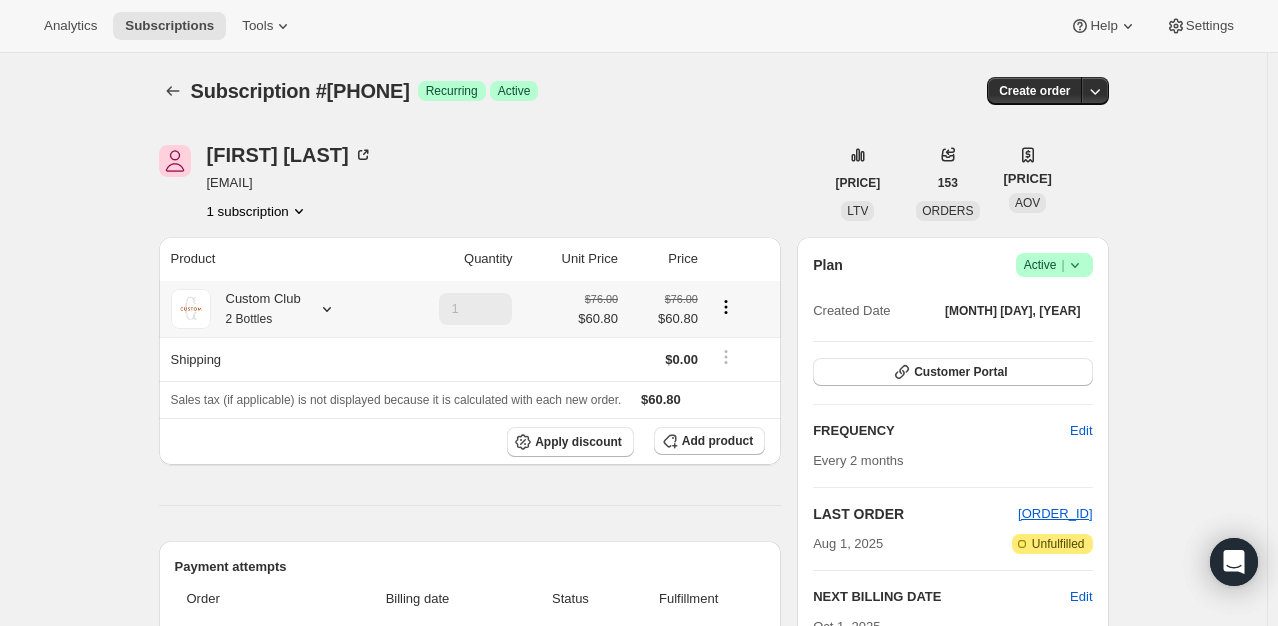click 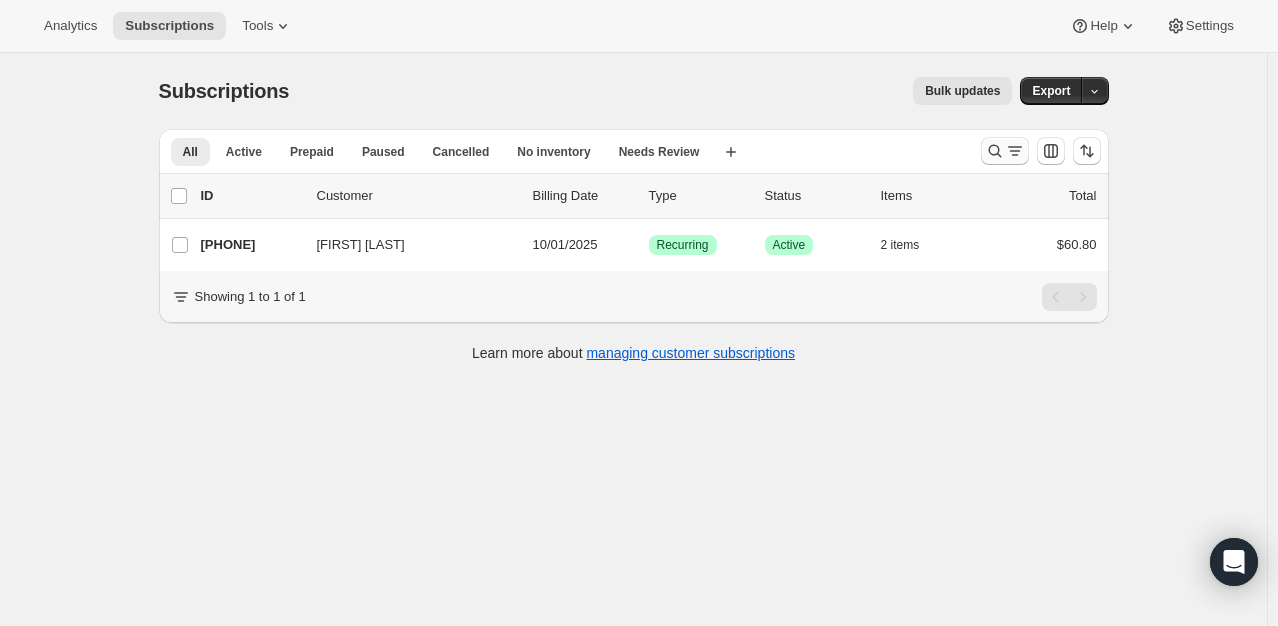 click 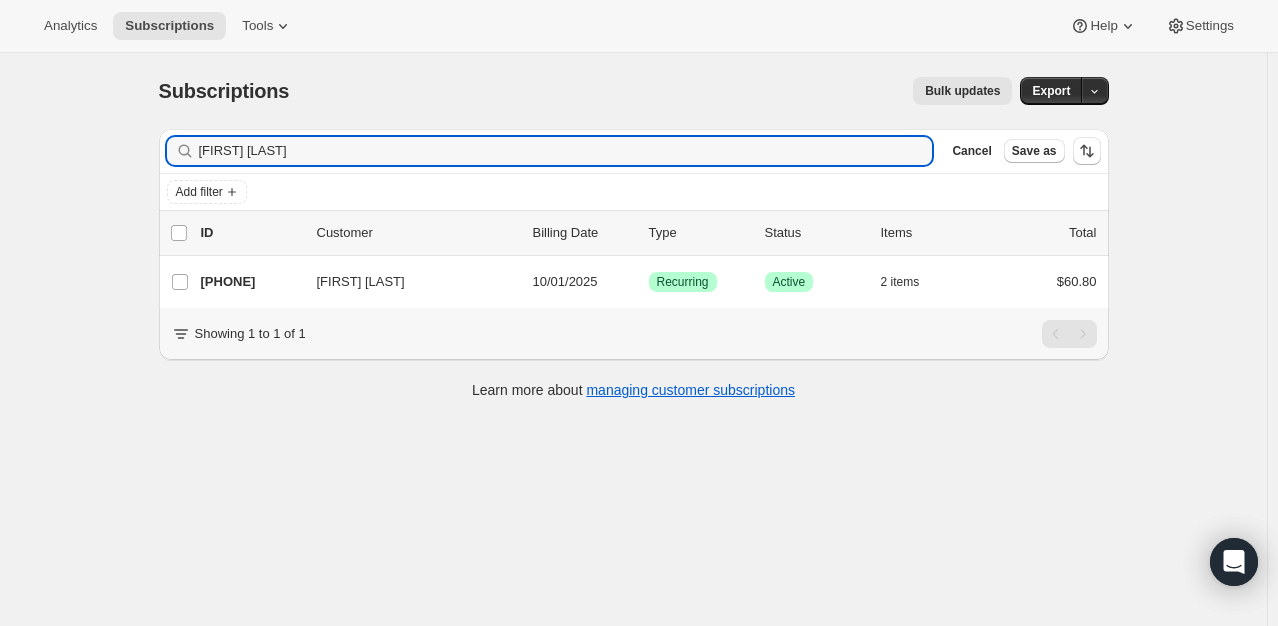 drag, startPoint x: 301, startPoint y: 146, endPoint x: 140, endPoint y: 180, distance: 164.5509 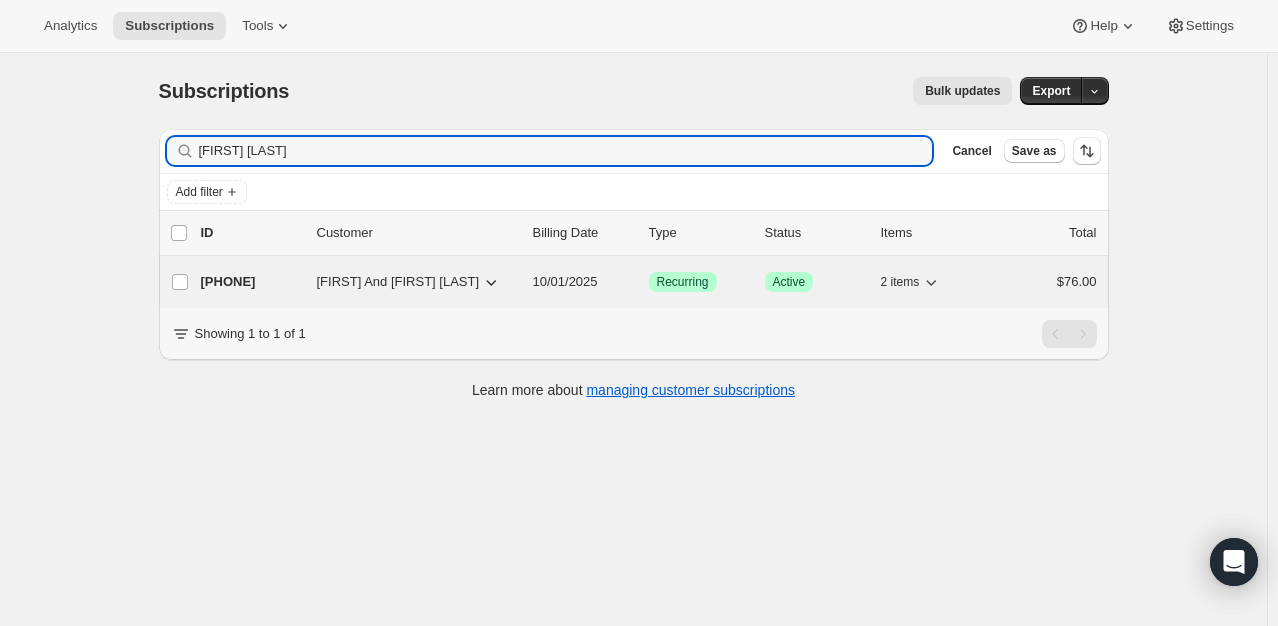 type on "[FIRST] [LAST]" 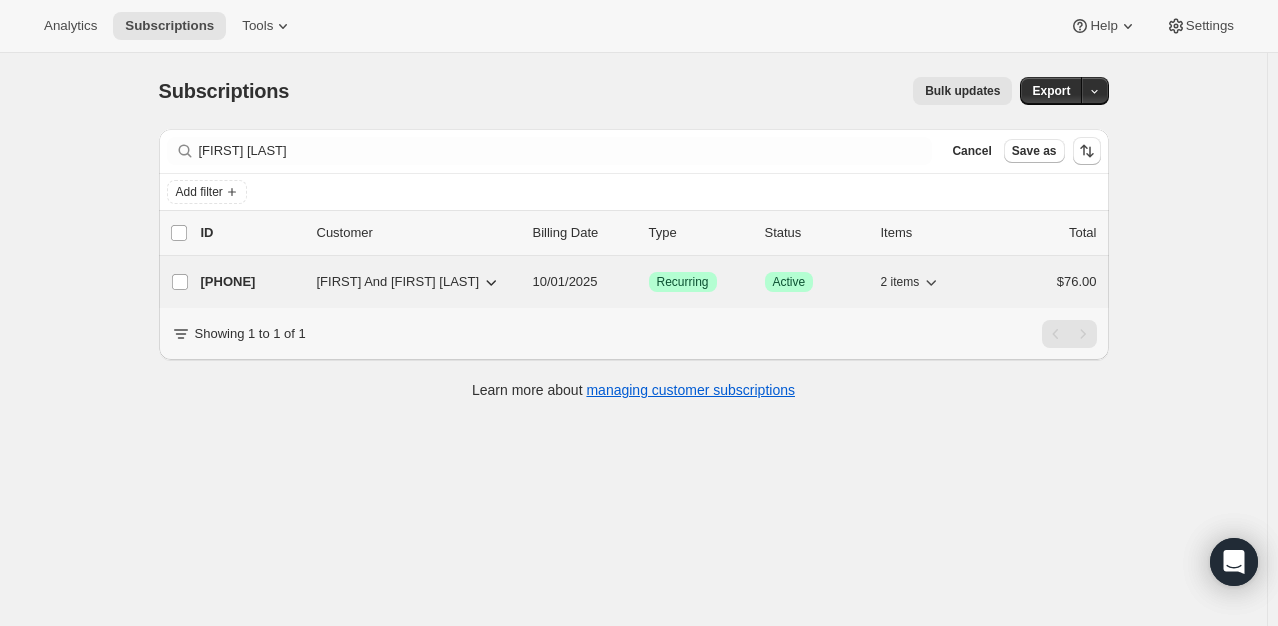 click on "[PHONE]" at bounding box center (251, 282) 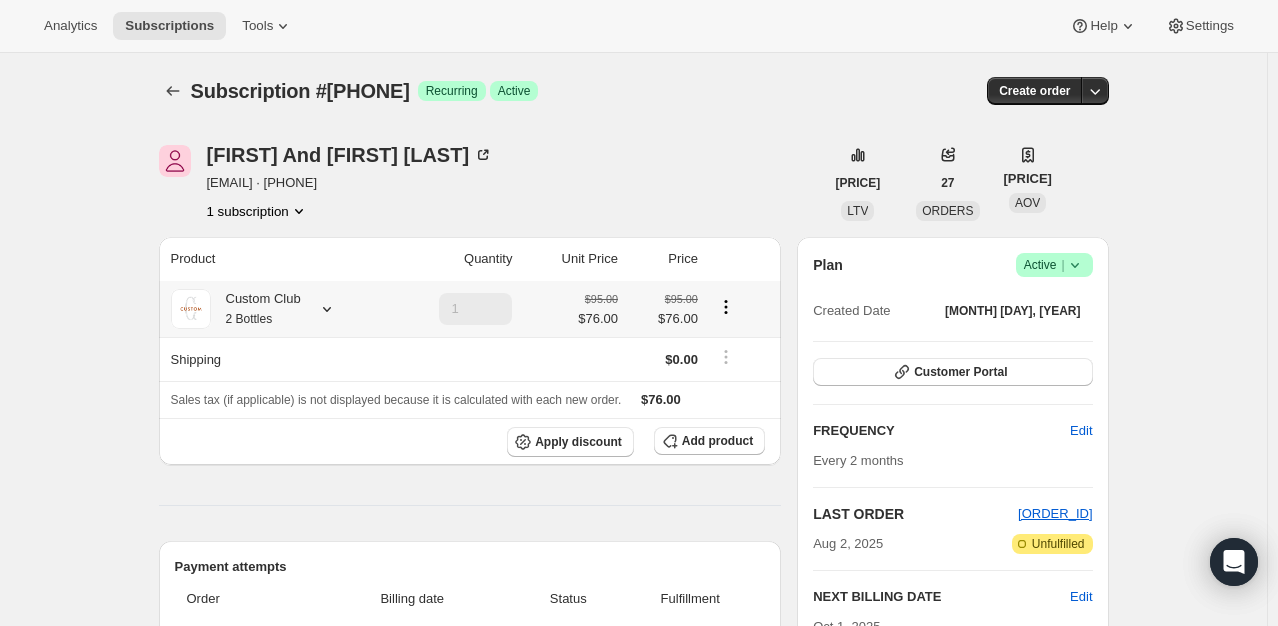 click 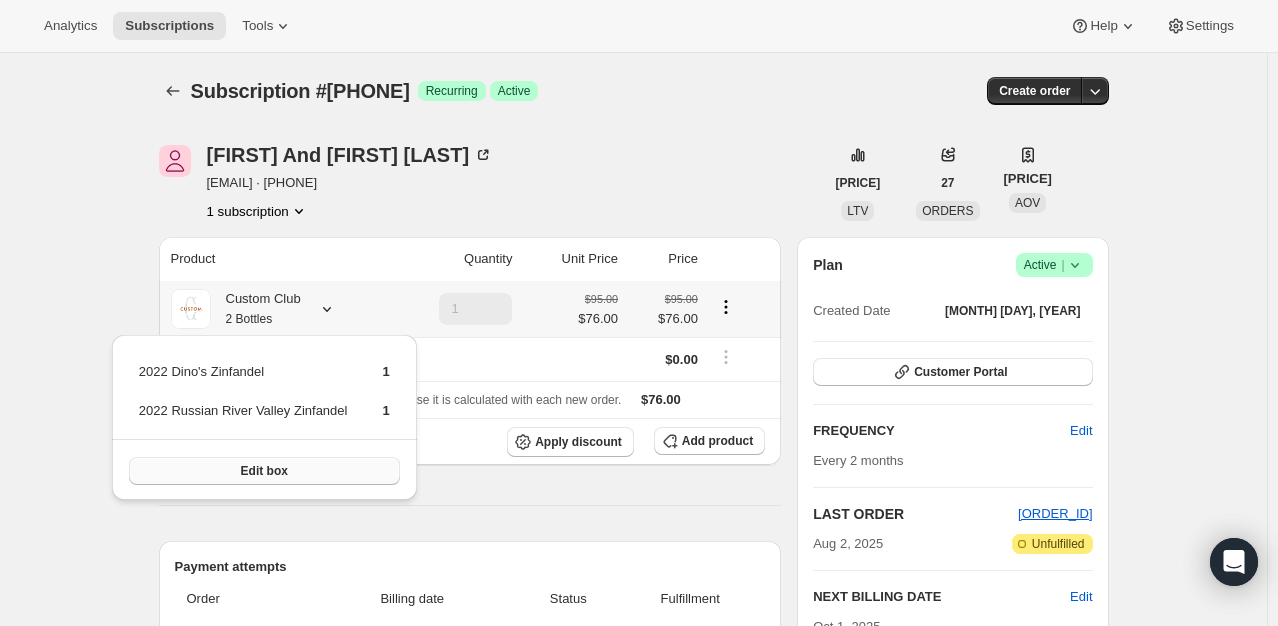 click on "Edit box" at bounding box center (264, 471) 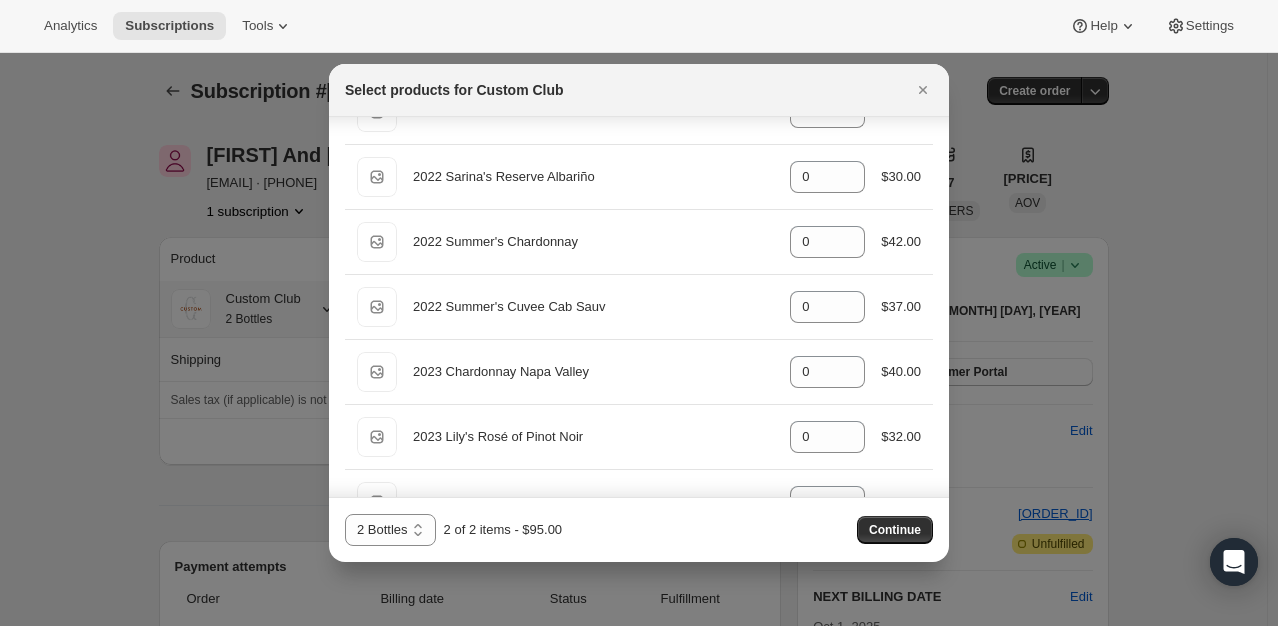 scroll, scrollTop: 2300, scrollLeft: 0, axis: vertical 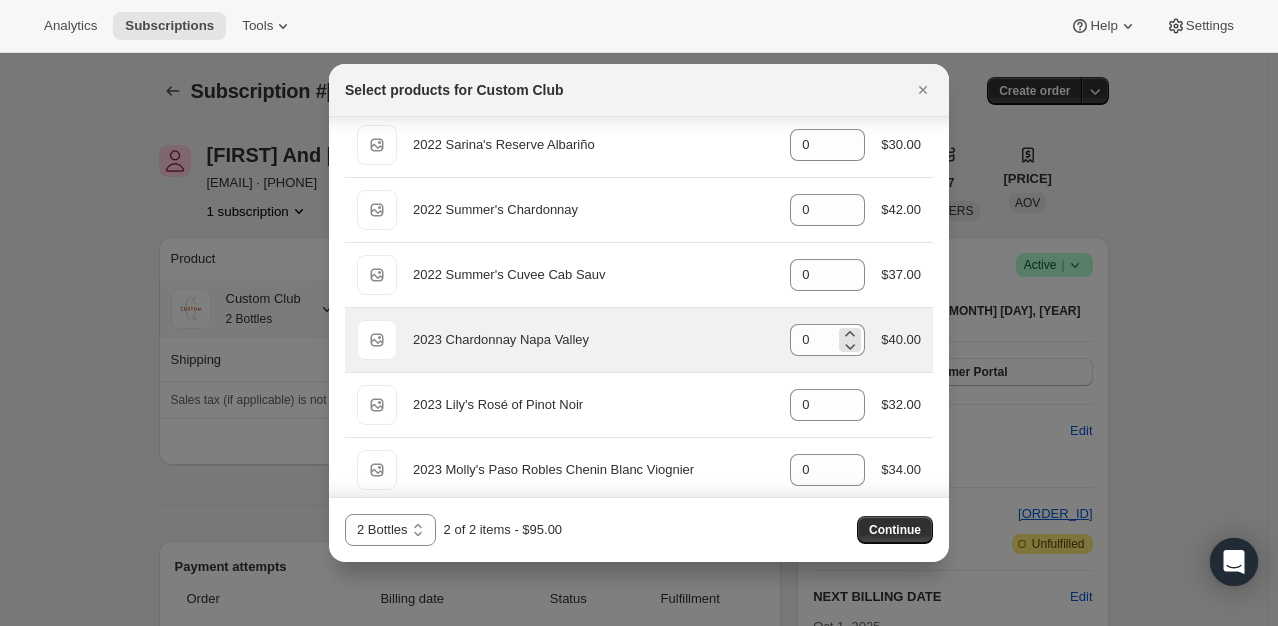 click on "0" at bounding box center [827, 340] 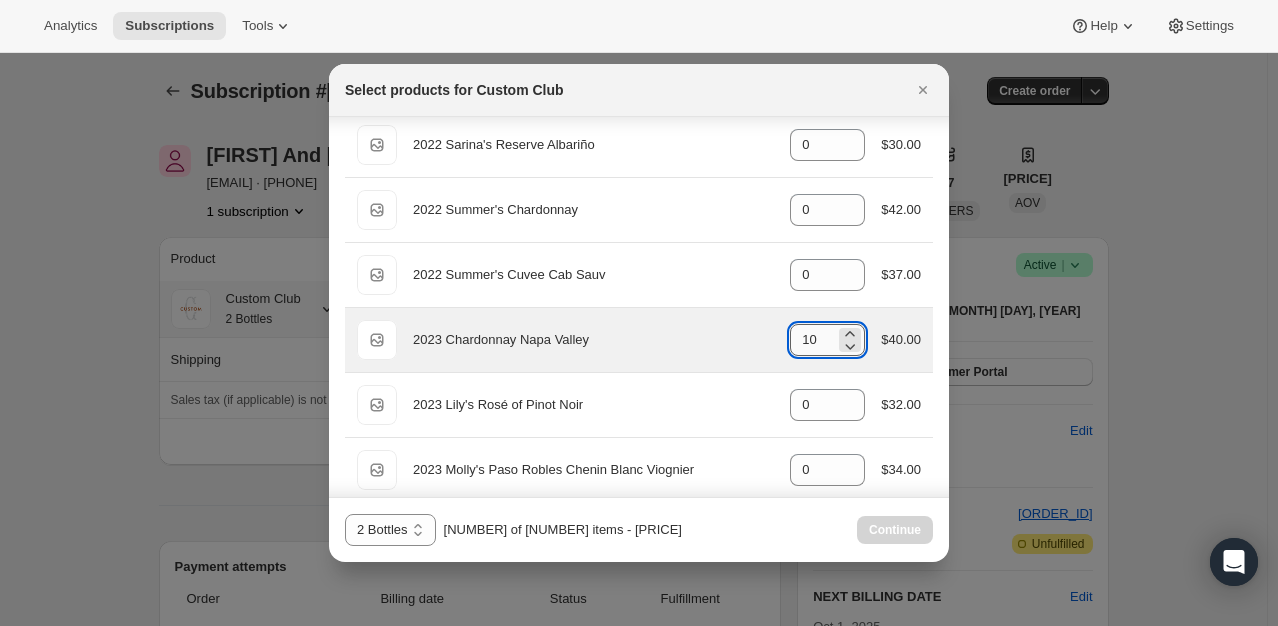 click on "10" at bounding box center (812, 340) 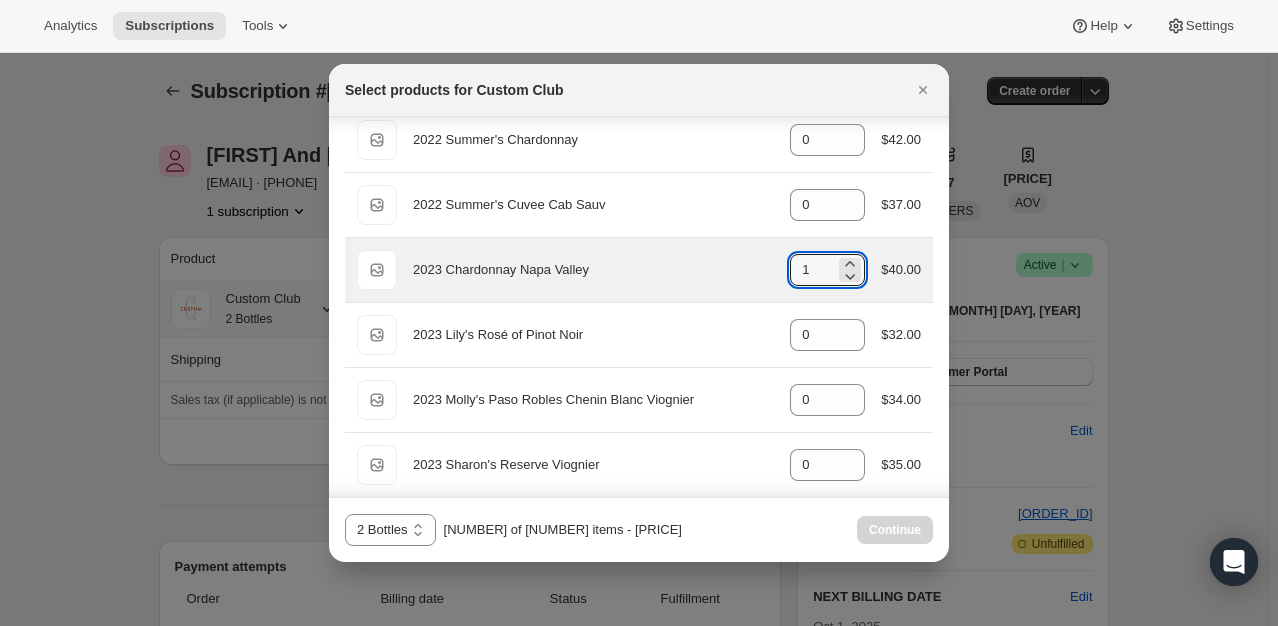 scroll, scrollTop: 2400, scrollLeft: 0, axis: vertical 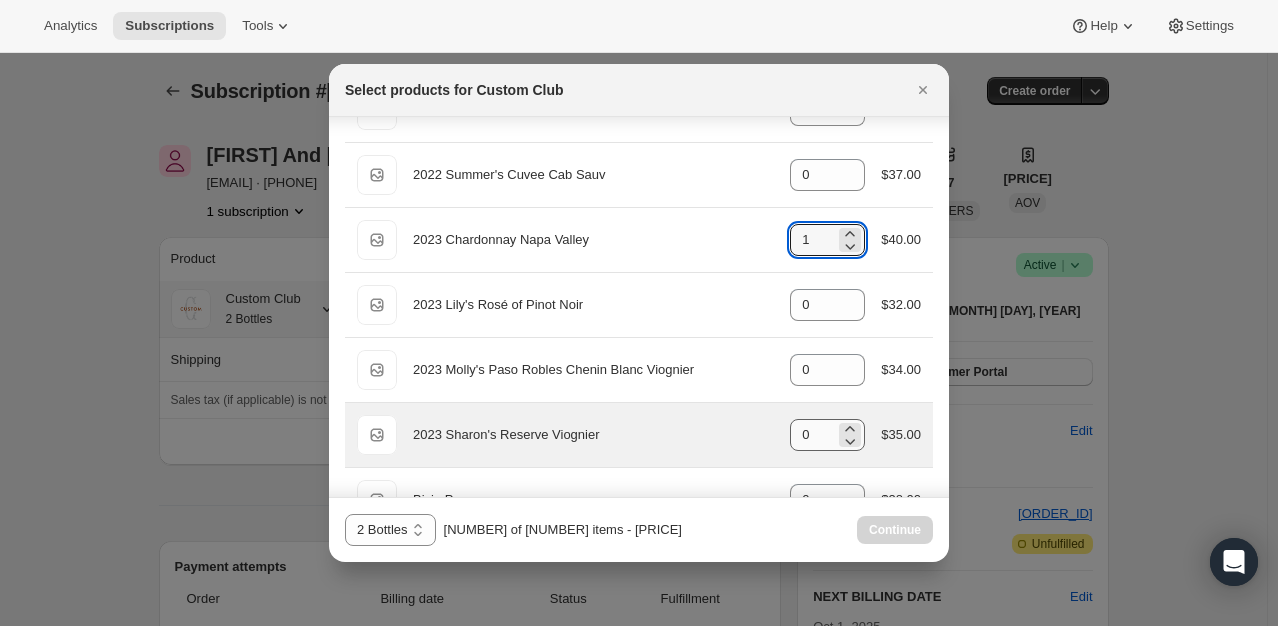 type on "1" 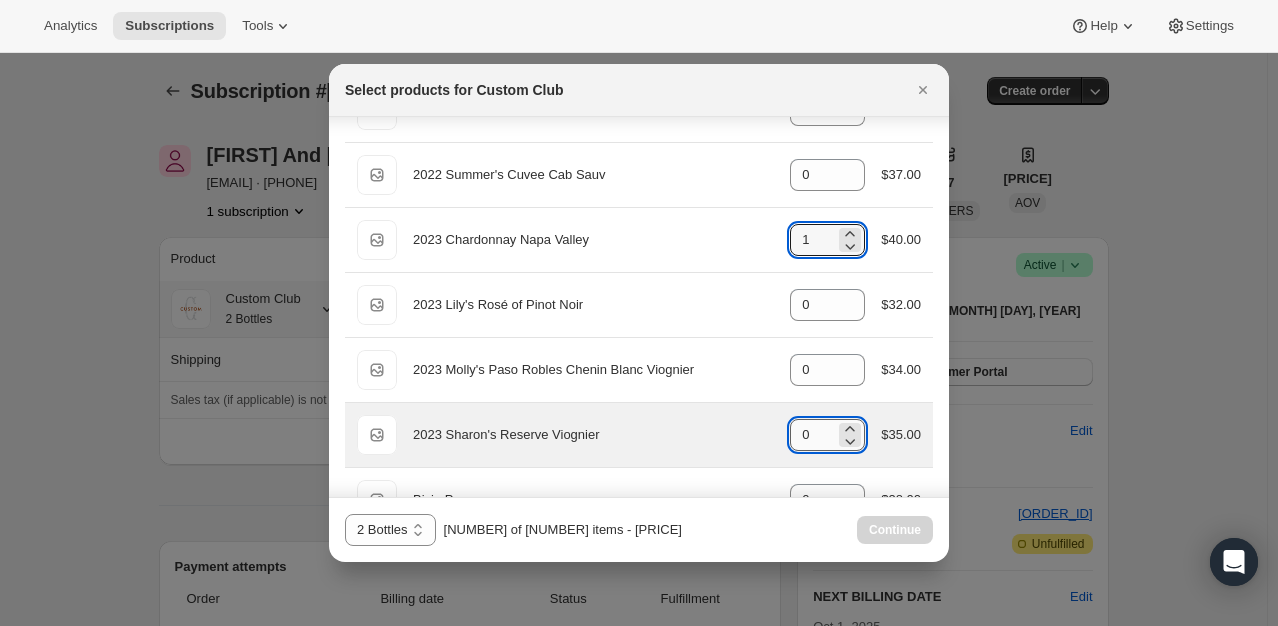 click on "0" at bounding box center (812, 435) 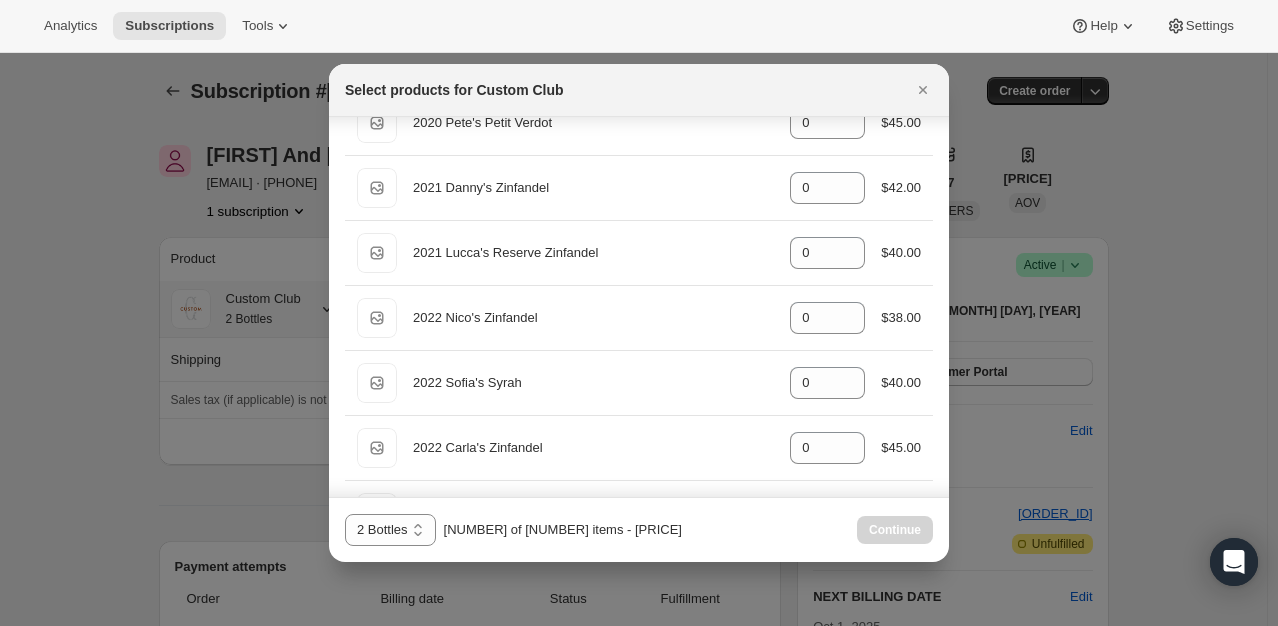 scroll, scrollTop: 0, scrollLeft: 0, axis: both 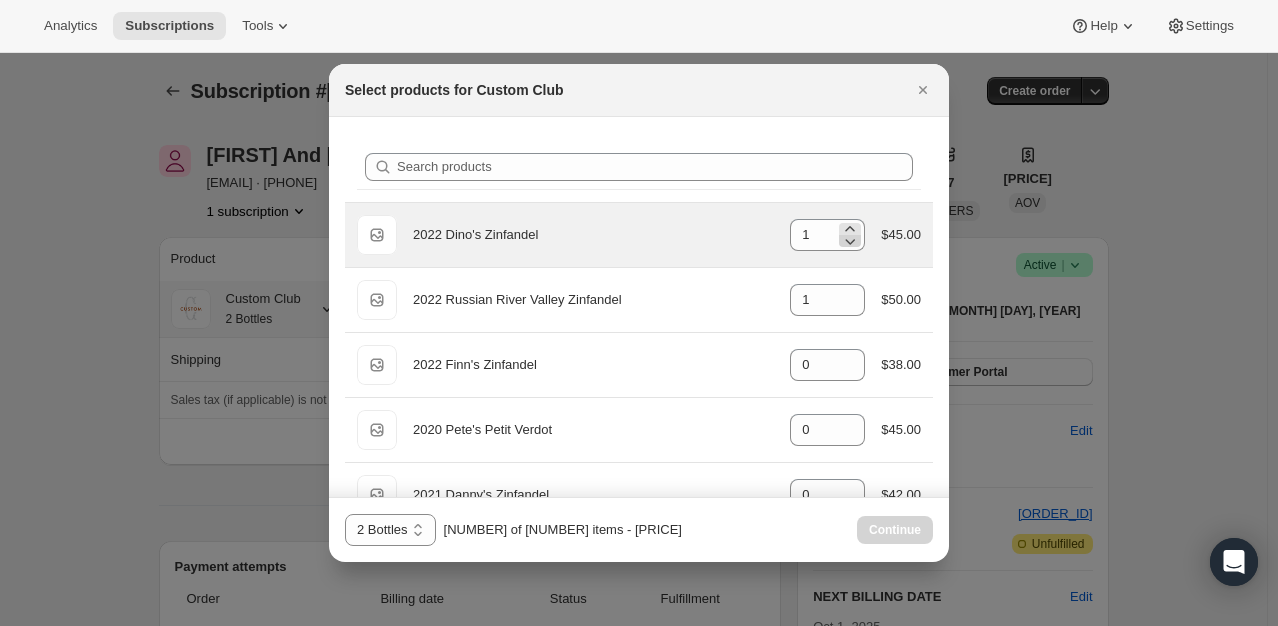 type on "1" 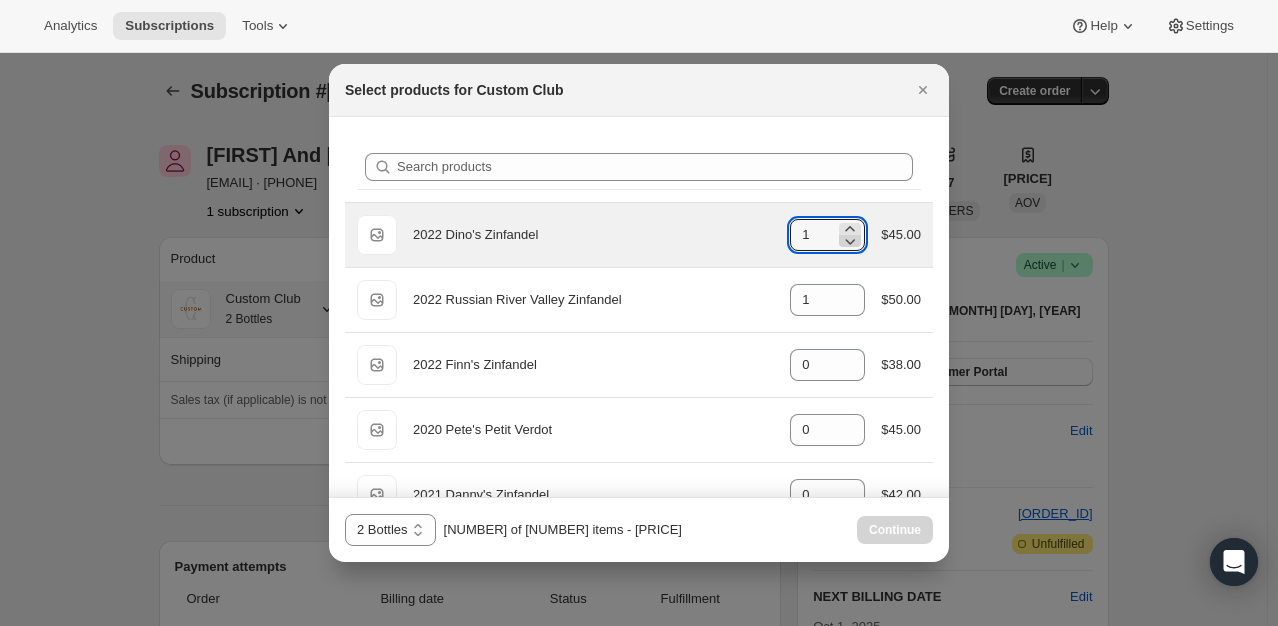 click 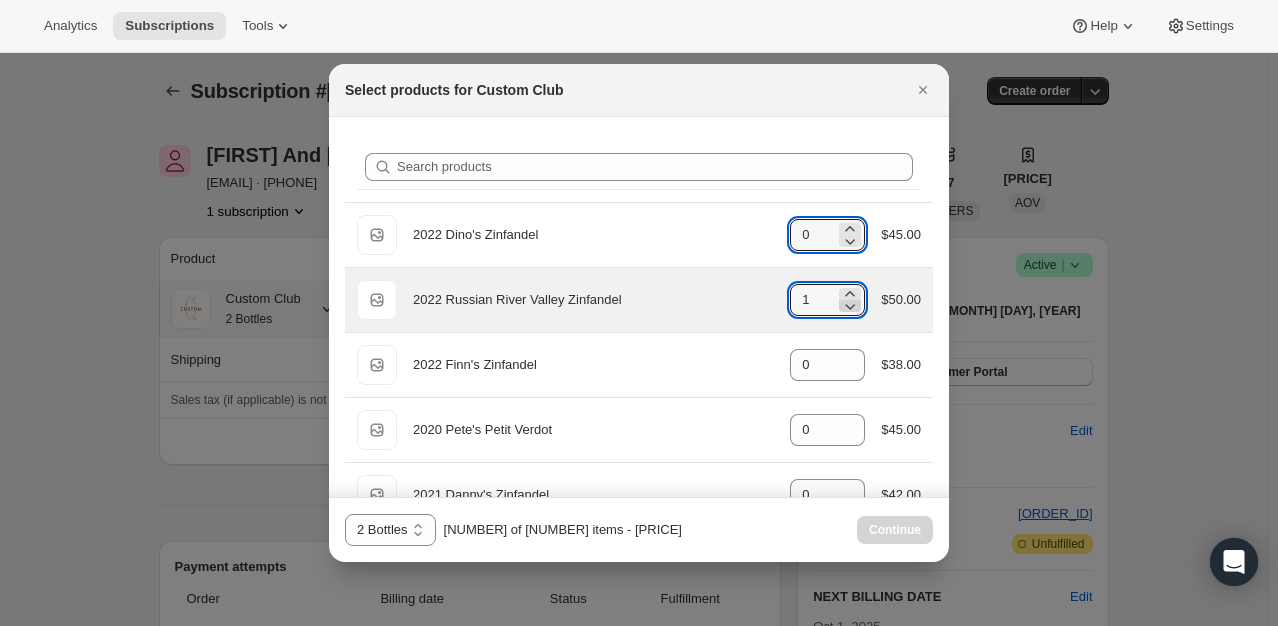 click 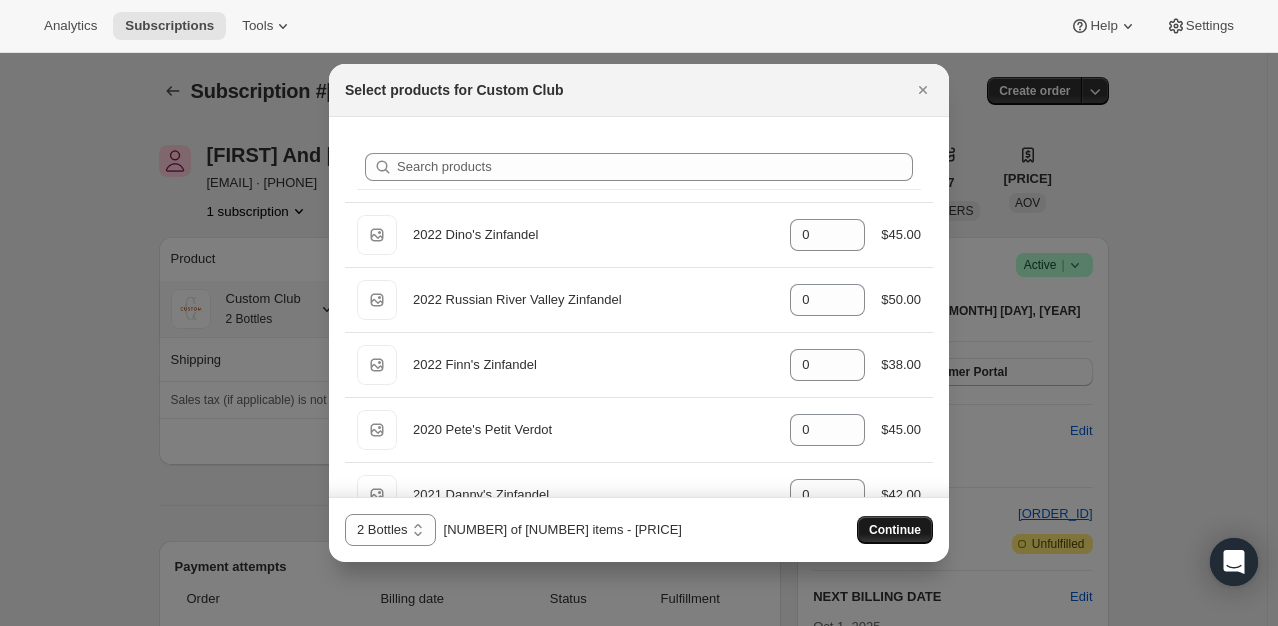 click on "Continue" at bounding box center (895, 530) 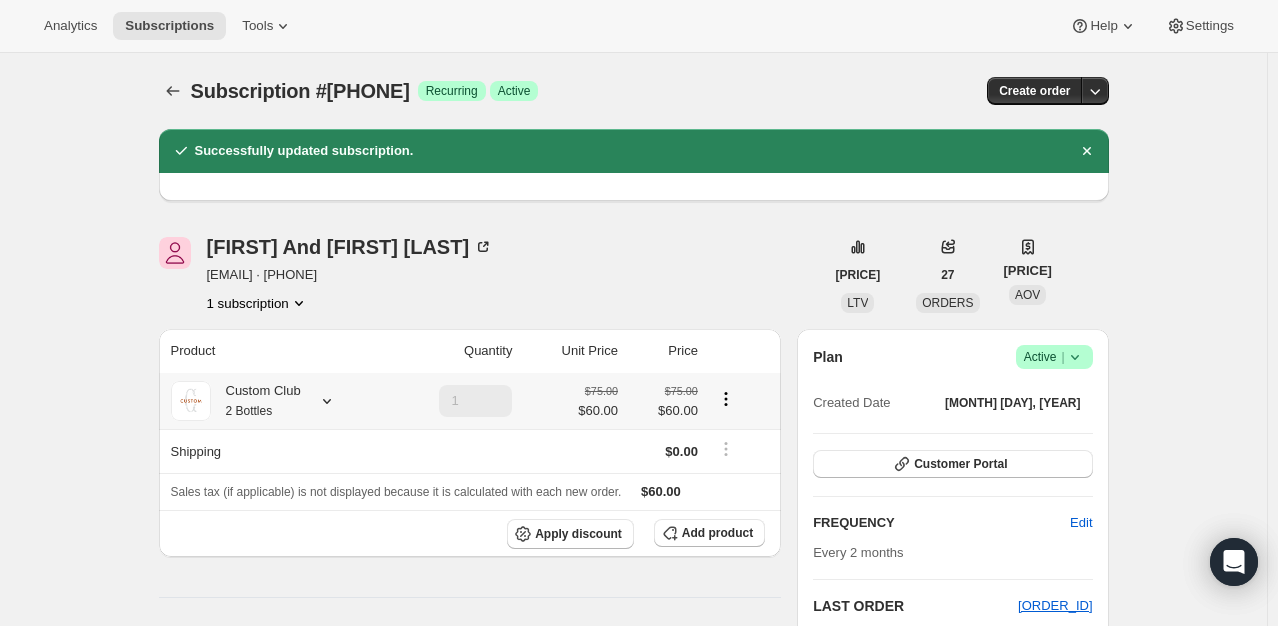 click 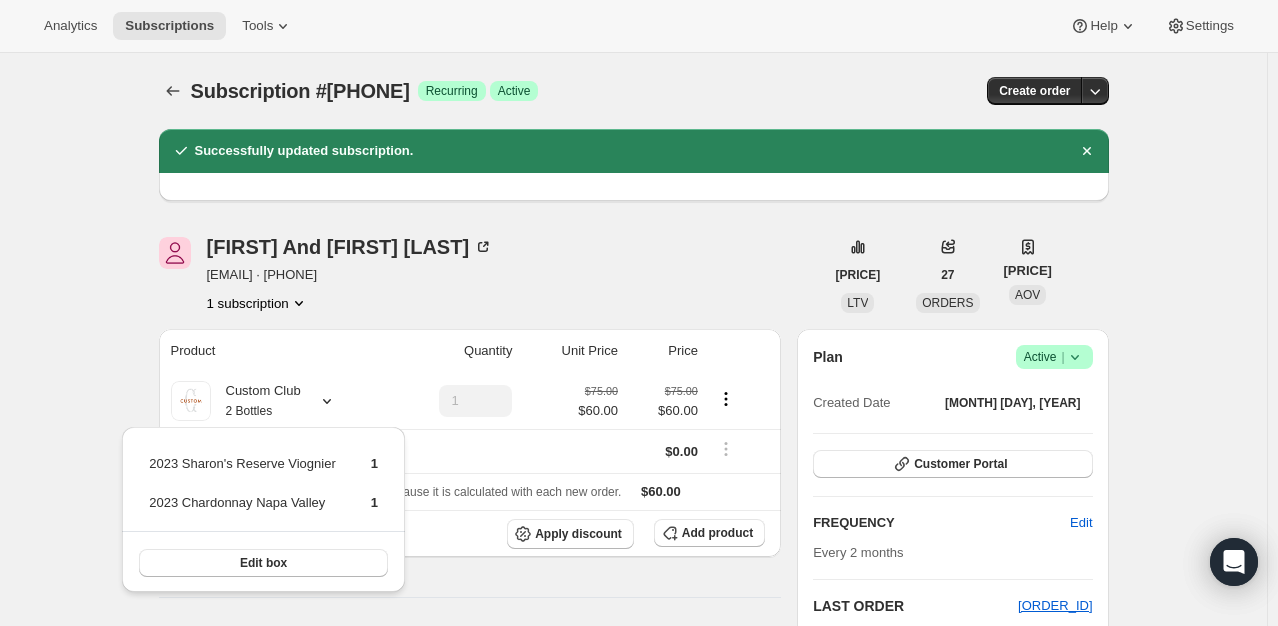 click on "[FIRST] [LAST] updated box contents via Admin [TIME] New box selection [NUMBER] - [YEAR] [PRODUCT] [PRODUCT] [NUMBER] - [YEAR] [PRODUCT] [PRODUCT] Previous box selection [NUMBER] - [YEAR] [PRODUCT] [PRODUCT] [NUMBER] - [YEAR] [PRODUCT] [PRODUCT] [MONTH] [DAY] View order  on  |" at bounding box center (633, 980) 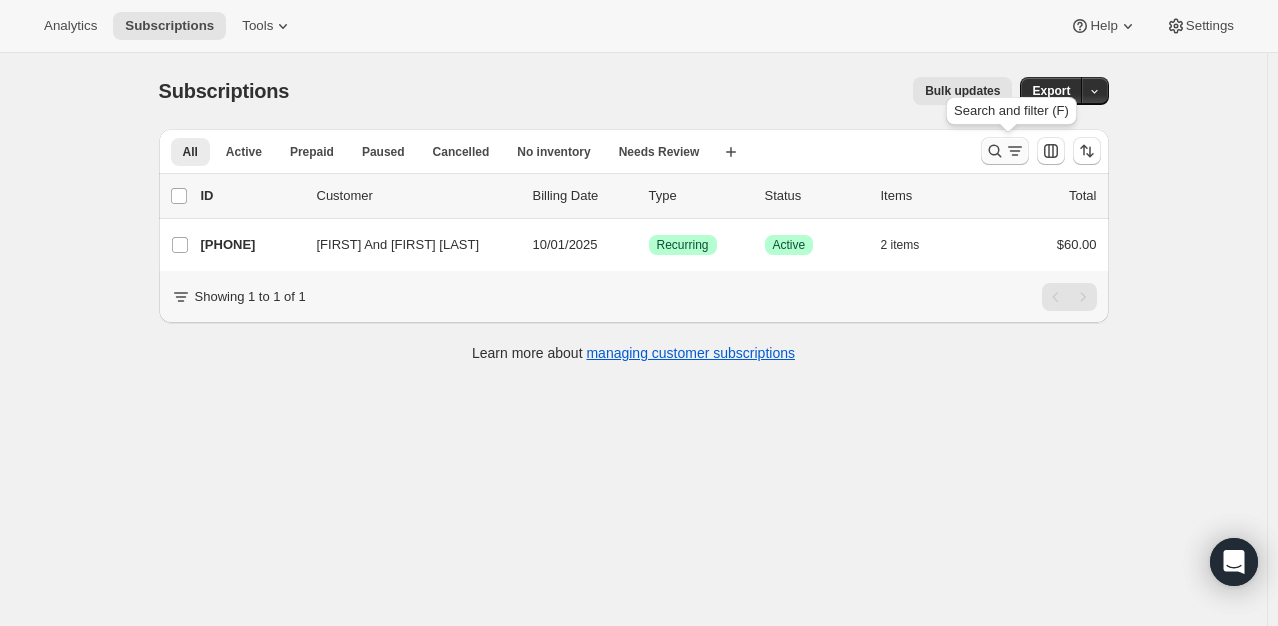click 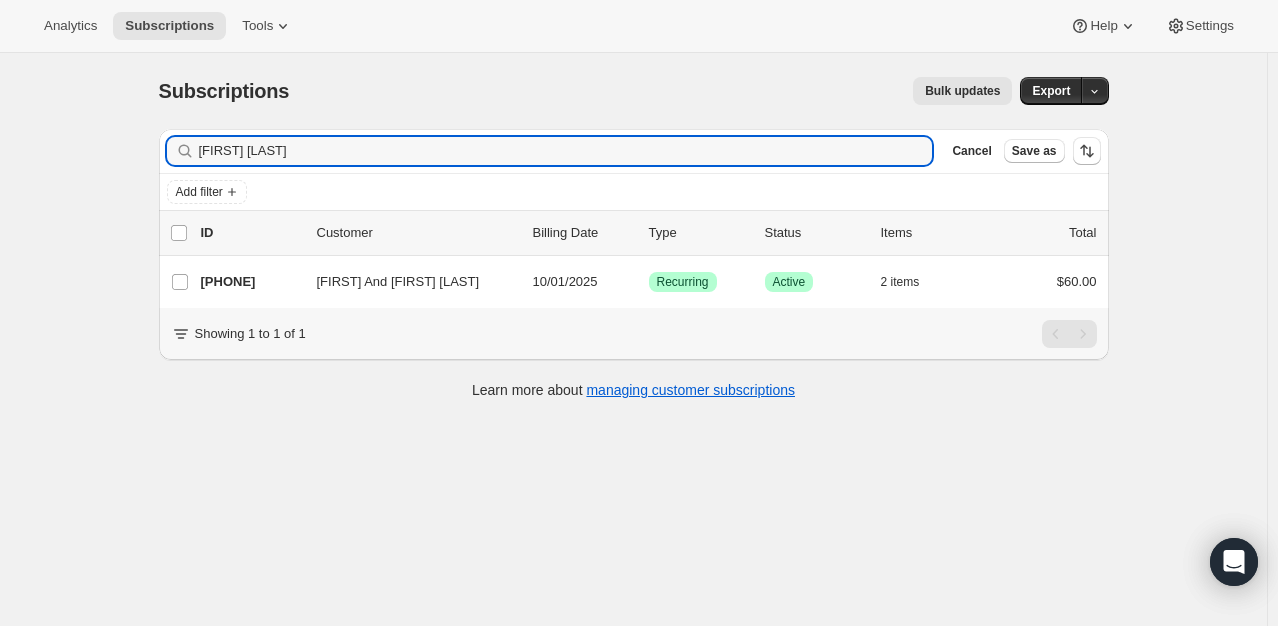 drag, startPoint x: 341, startPoint y: 158, endPoint x: -62, endPoint y: 117, distance: 405.08023 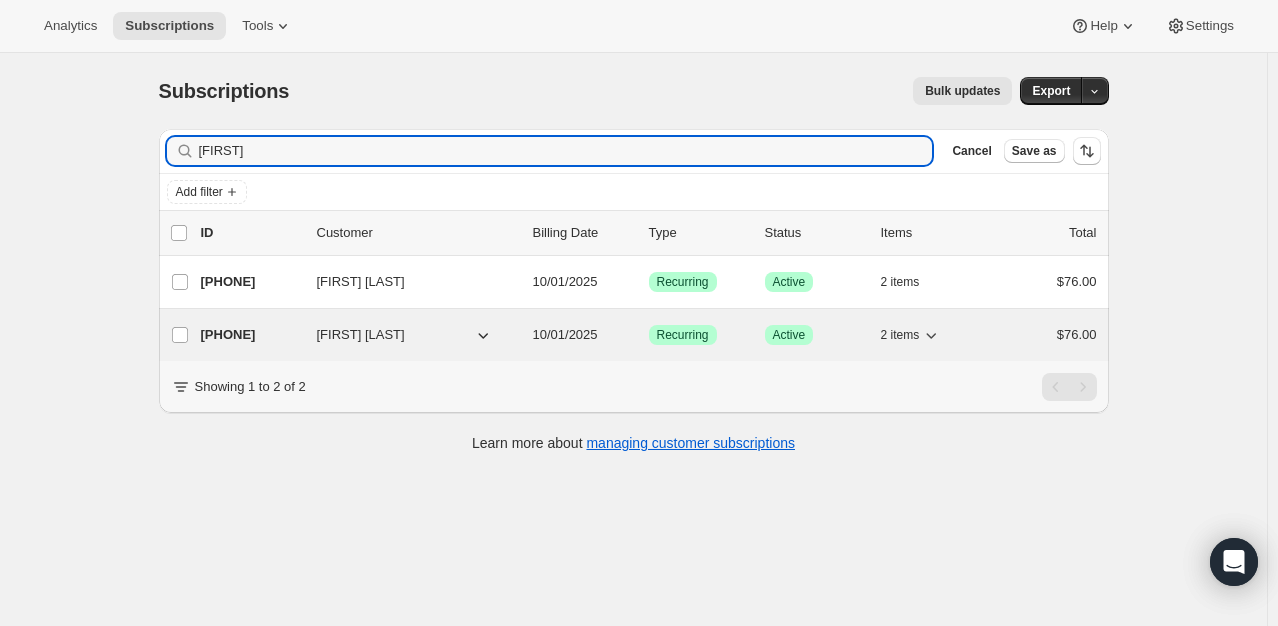 type on "[FIRST]" 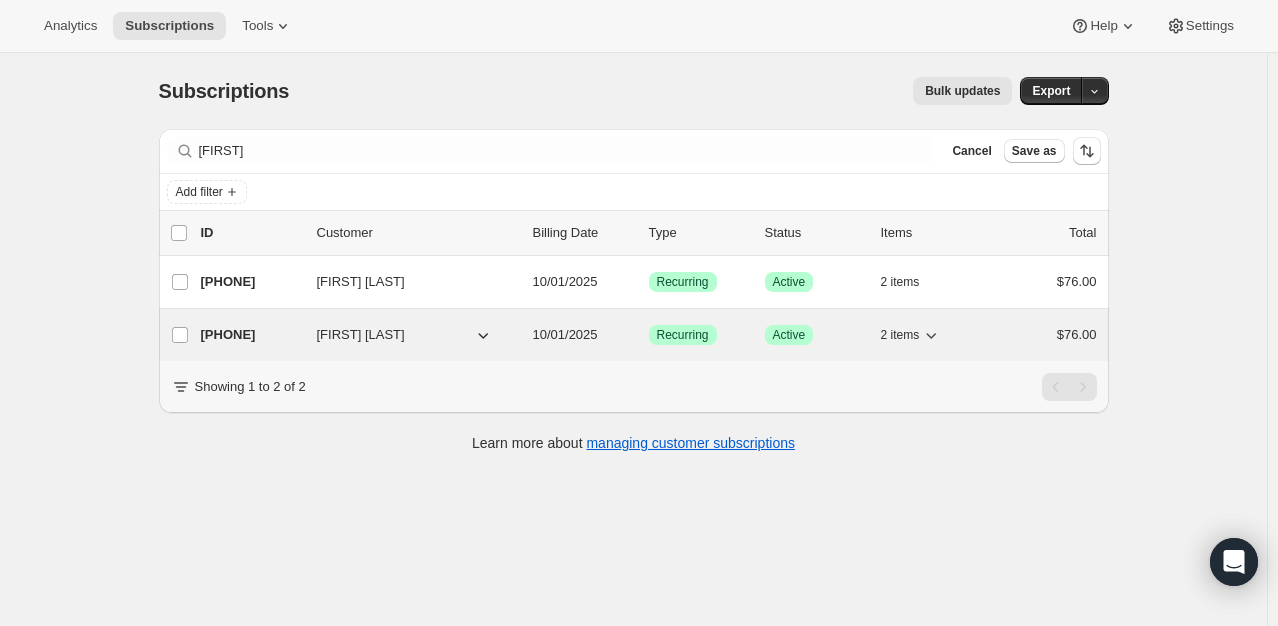 click on "[PHONE]" at bounding box center (251, 335) 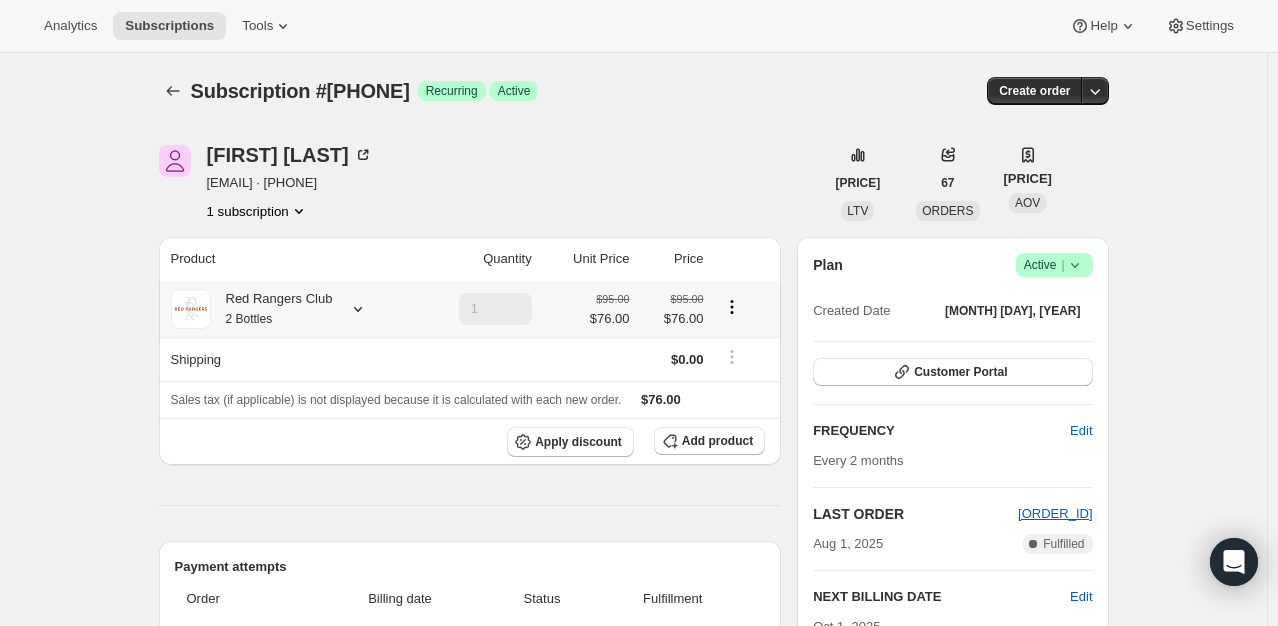 click 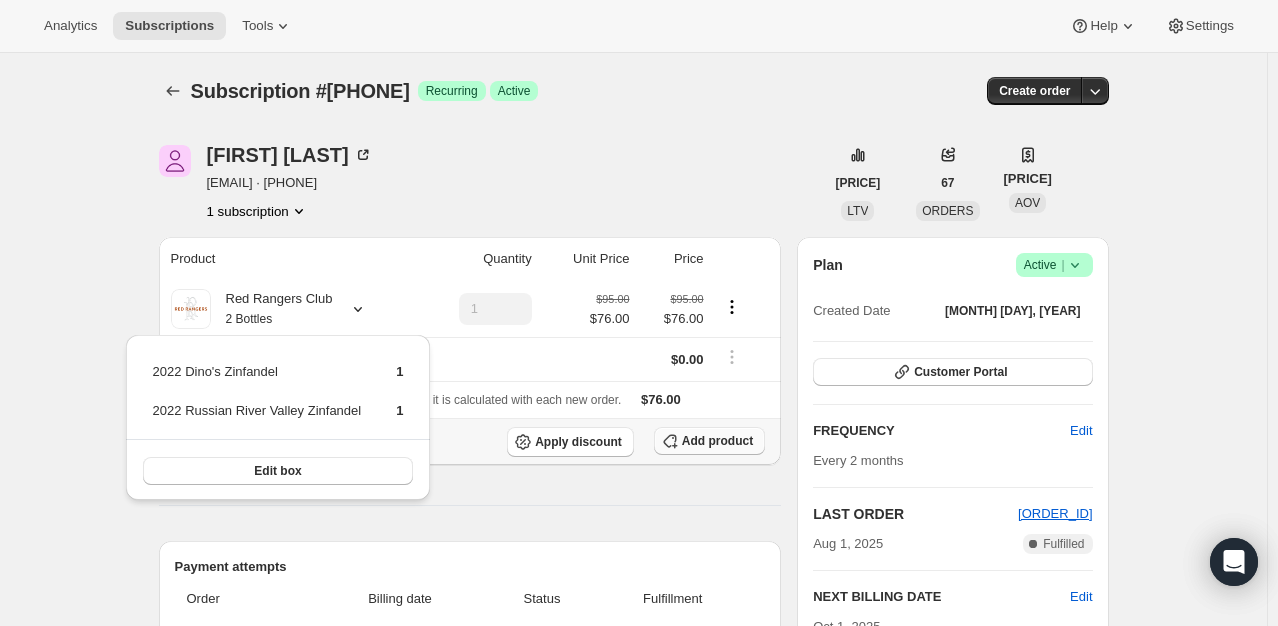 click on "Add product" at bounding box center (717, 441) 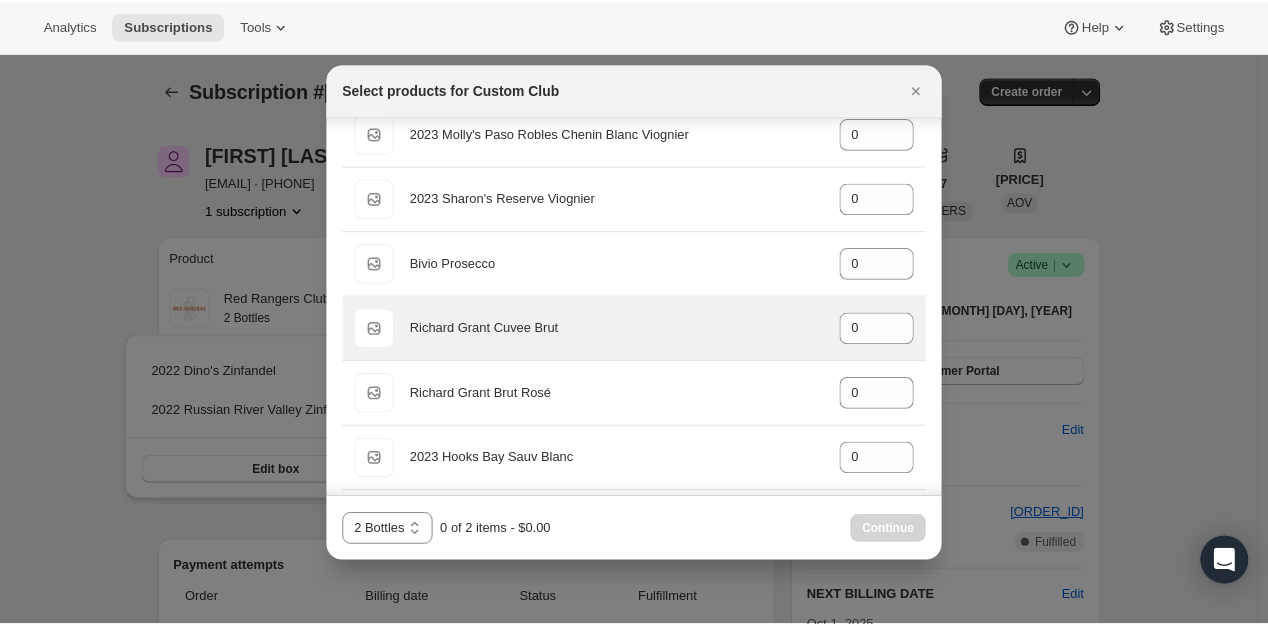 scroll, scrollTop: 2700, scrollLeft: 0, axis: vertical 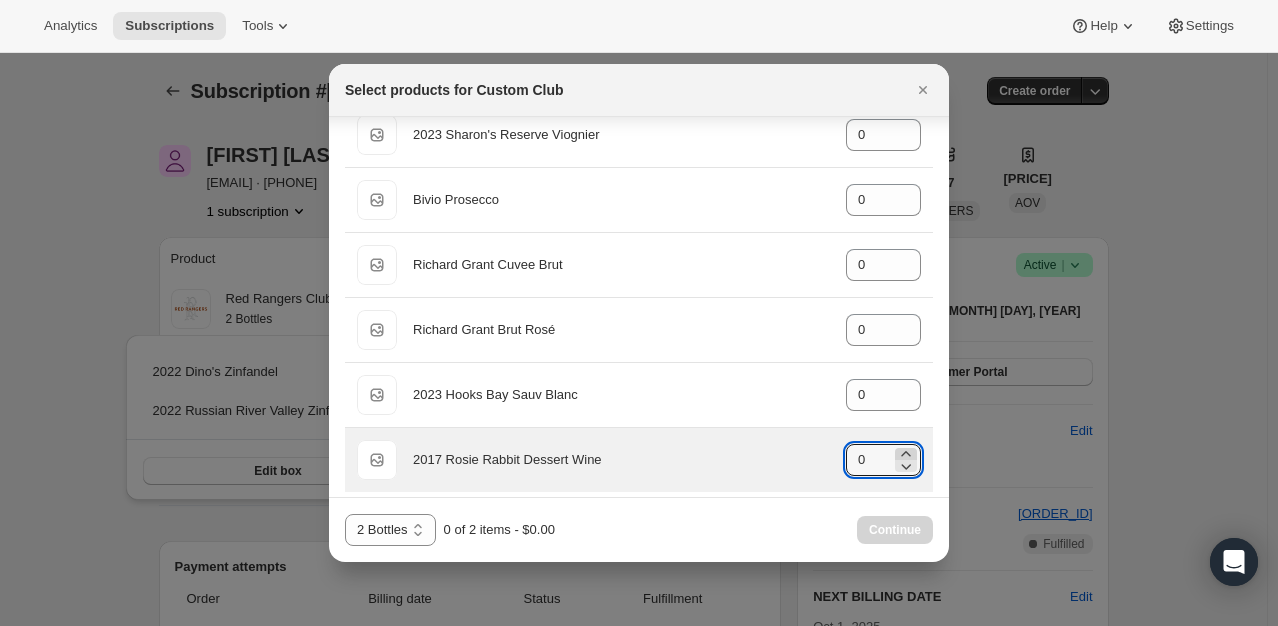 click 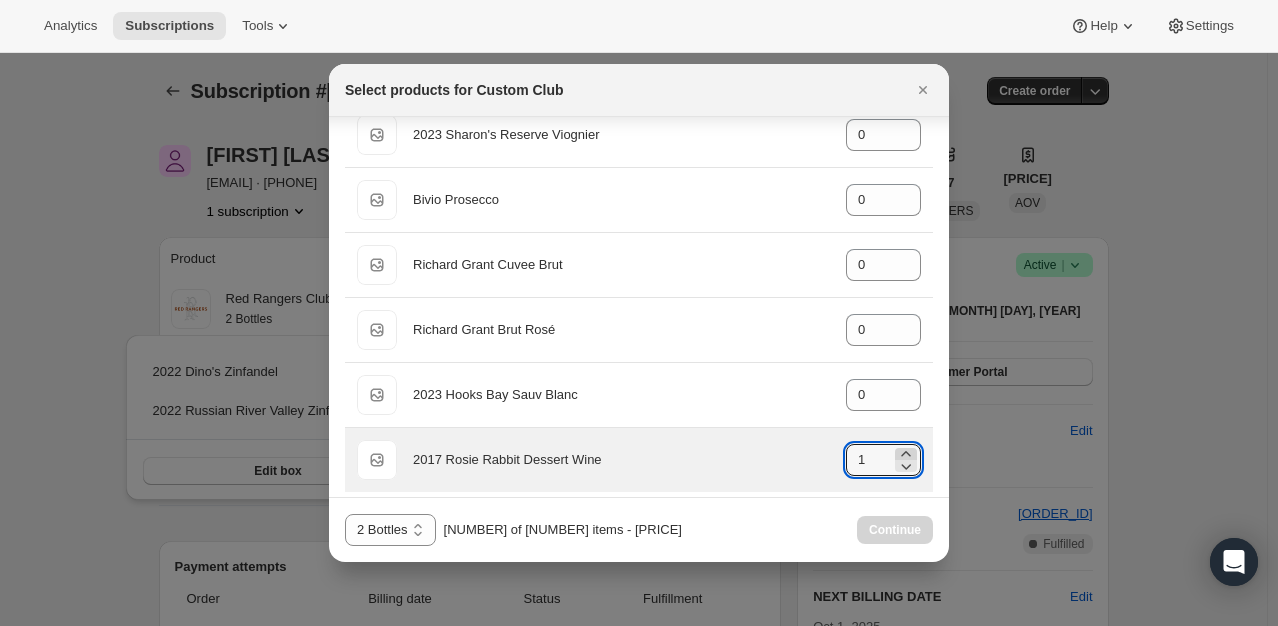 click 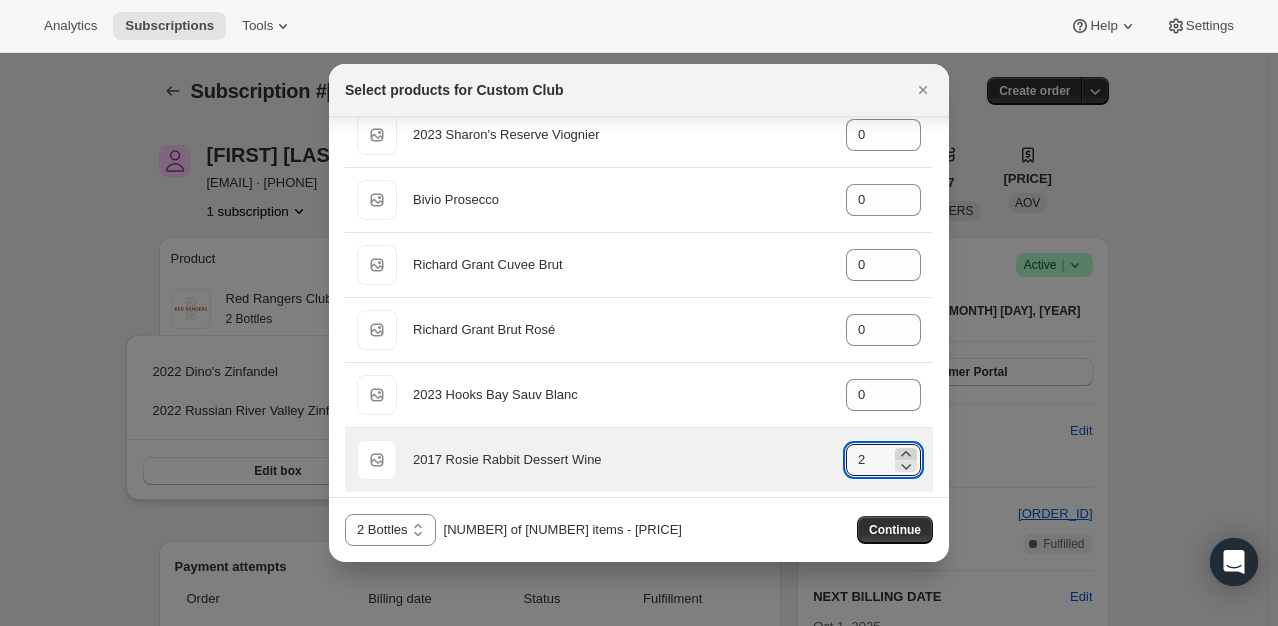 click 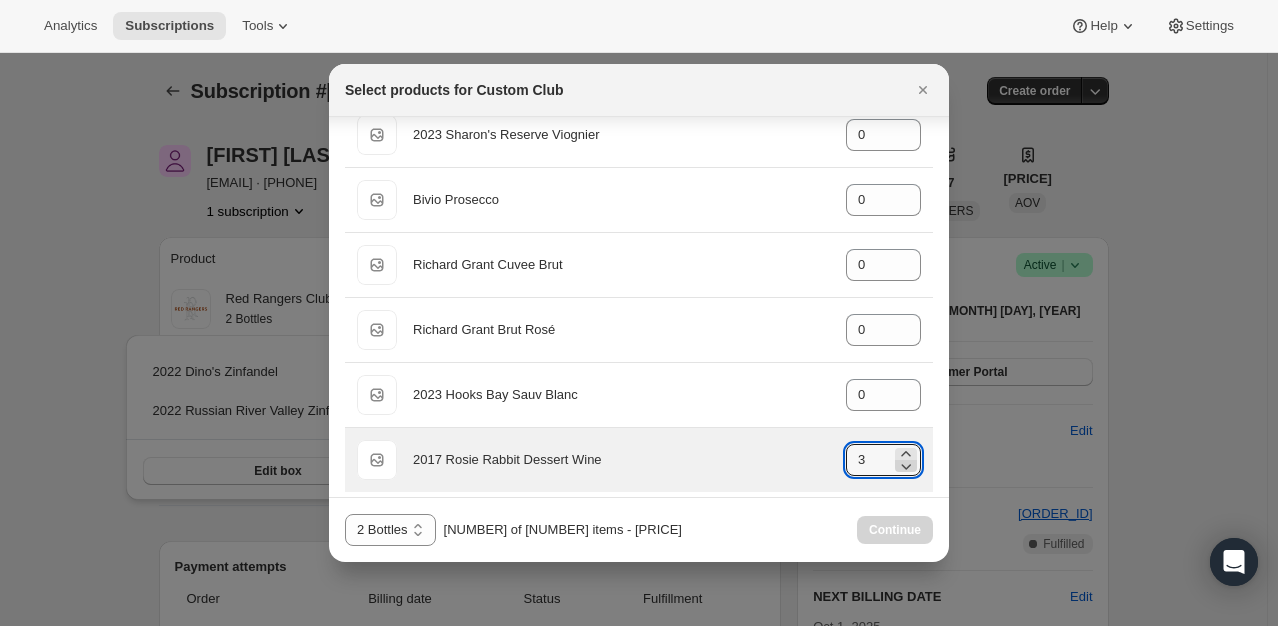 click 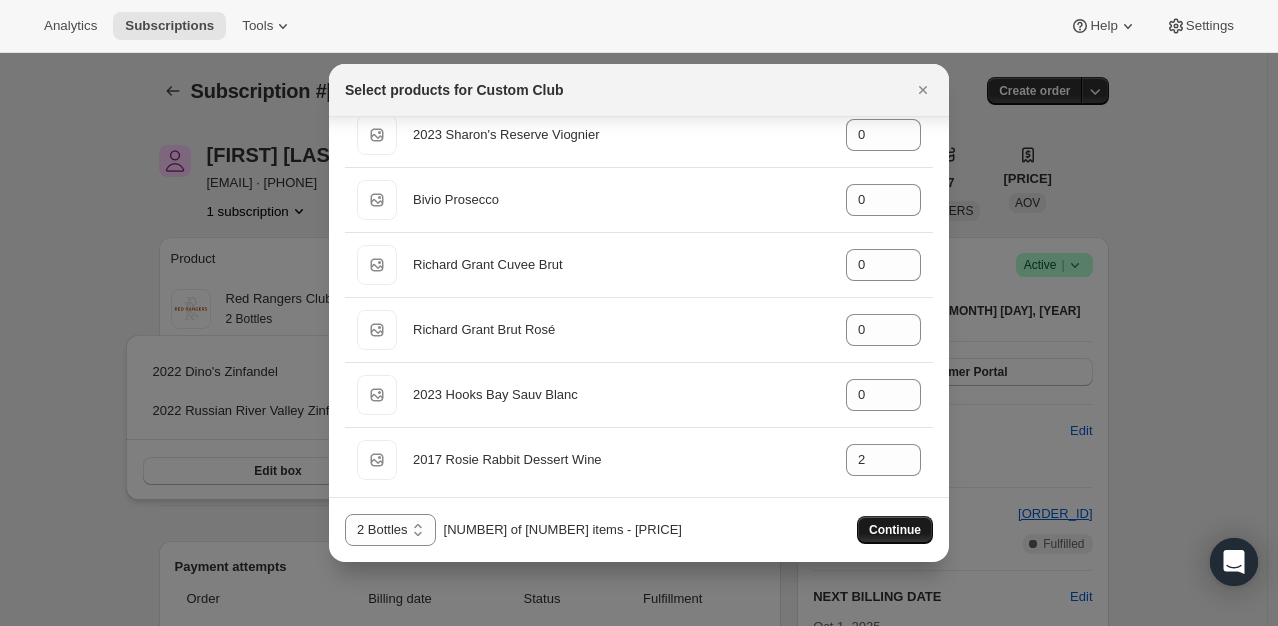 click on "Continue" at bounding box center (895, 530) 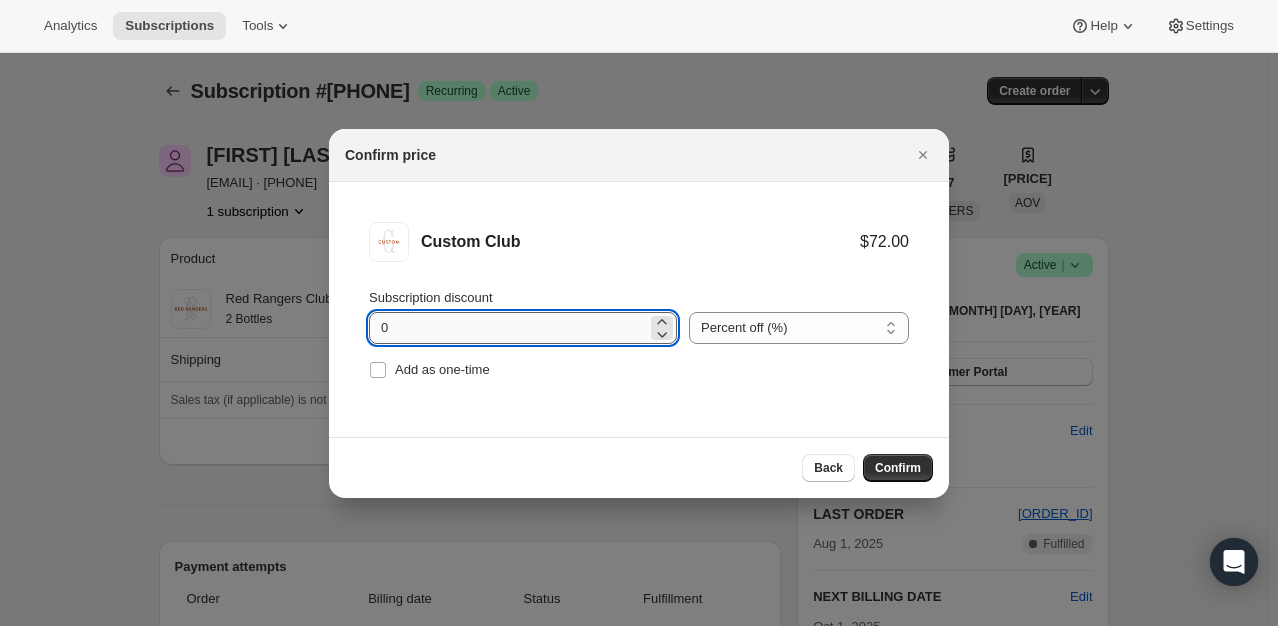click on "0" at bounding box center [508, 328] 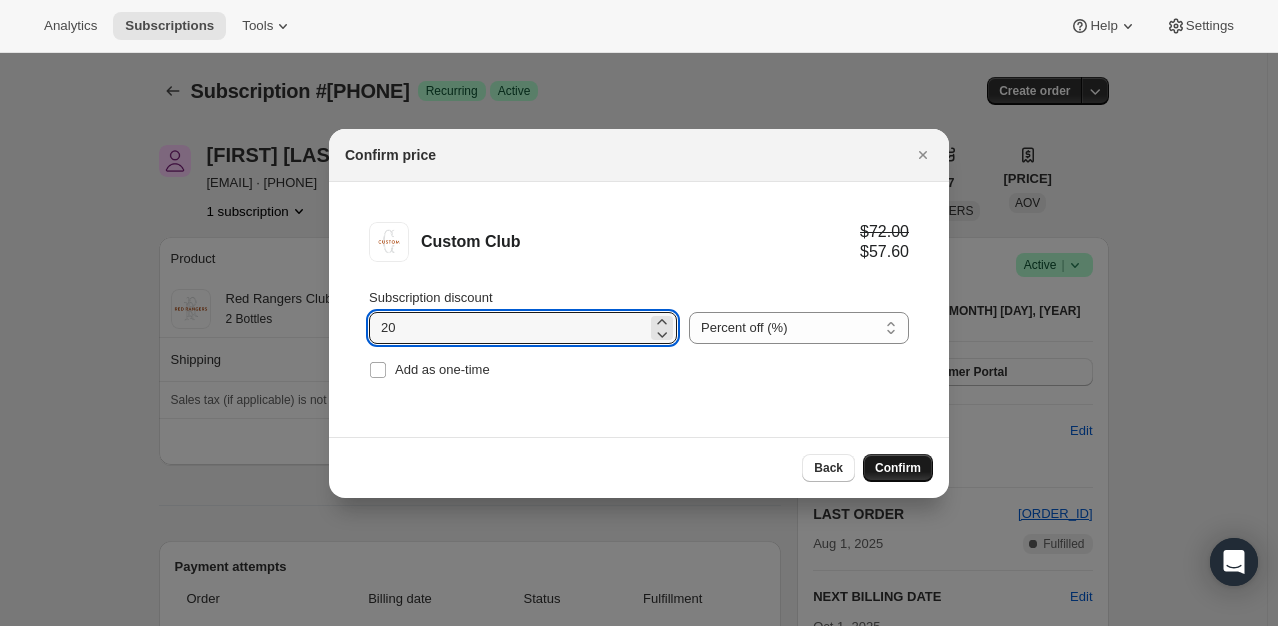type on "20" 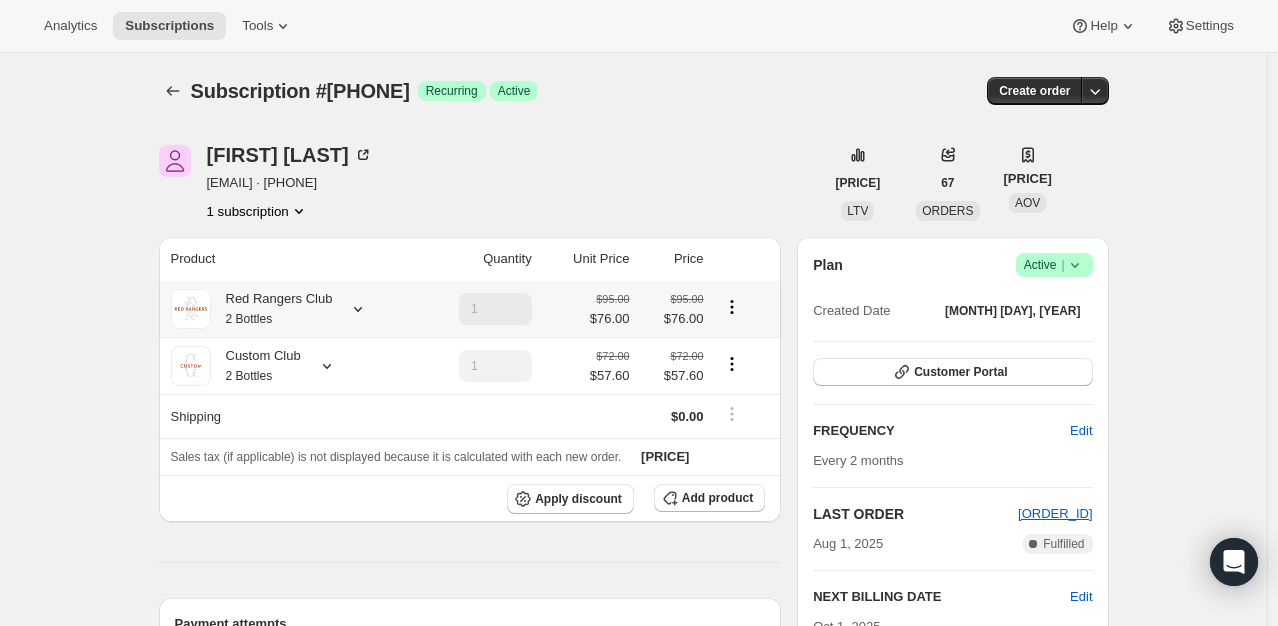 click 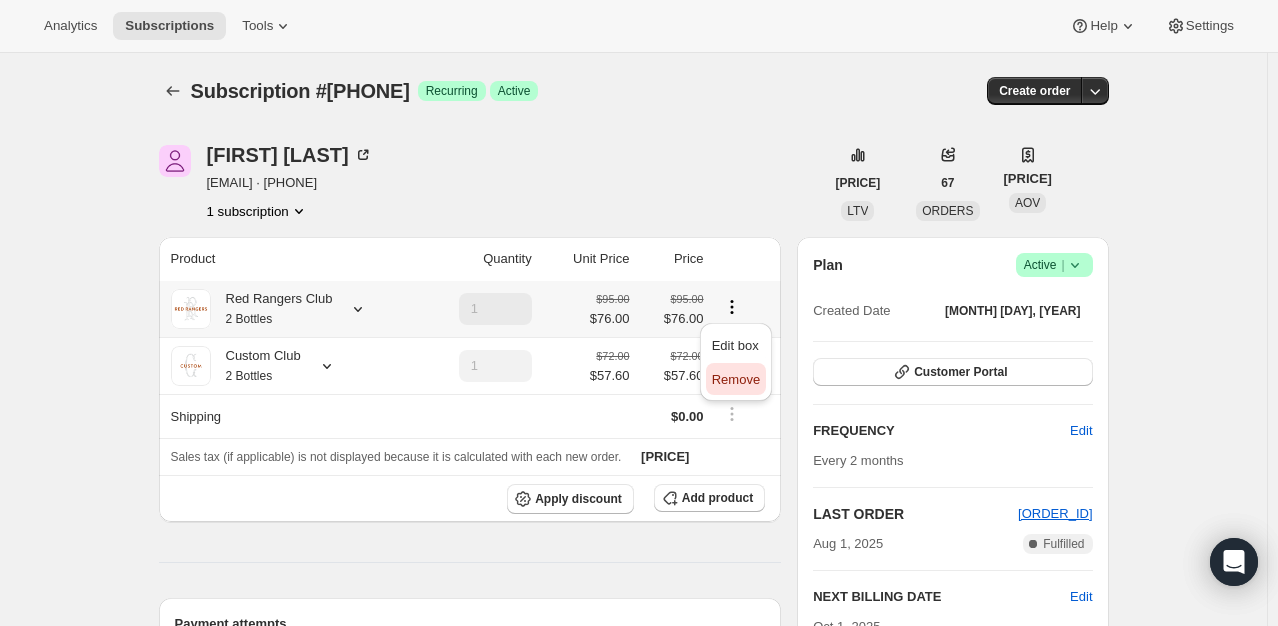 click on "Remove" at bounding box center [736, 379] 